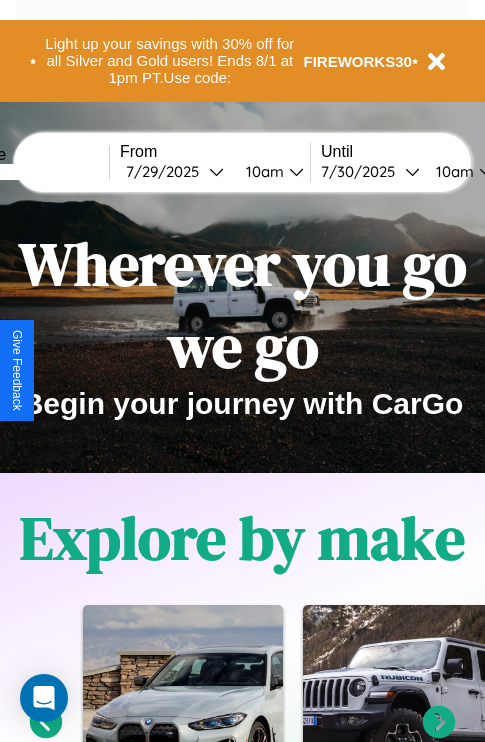 scroll, scrollTop: 308, scrollLeft: 0, axis: vertical 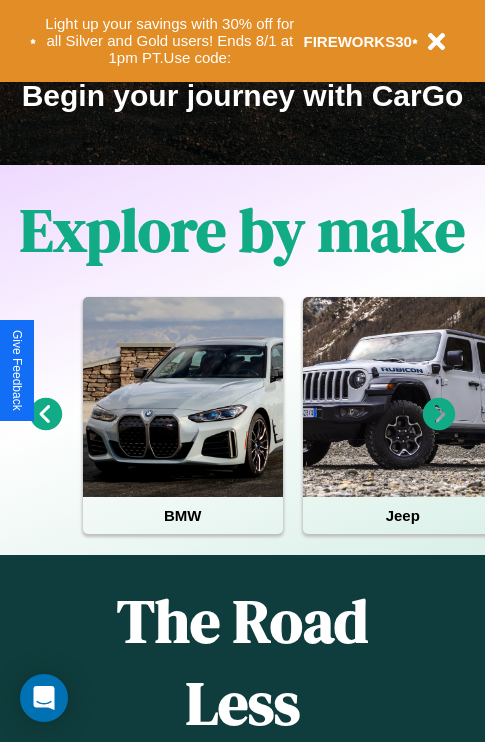 click 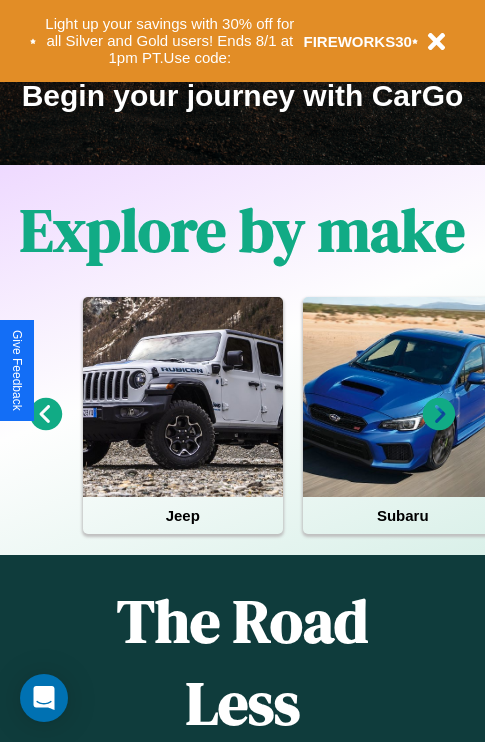 click 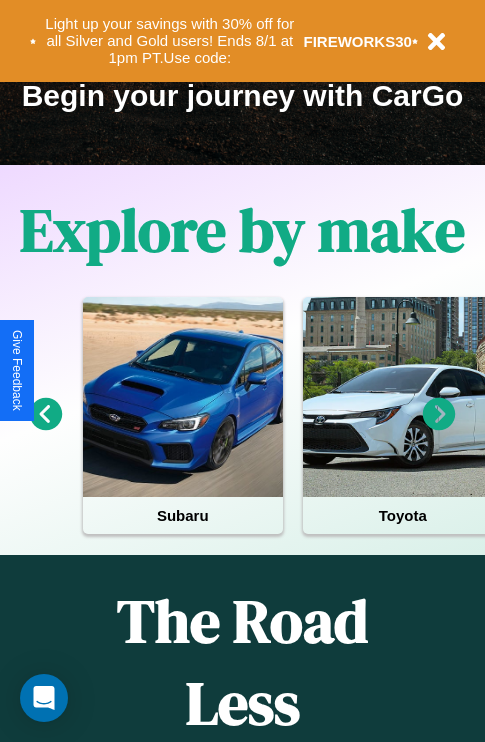 click 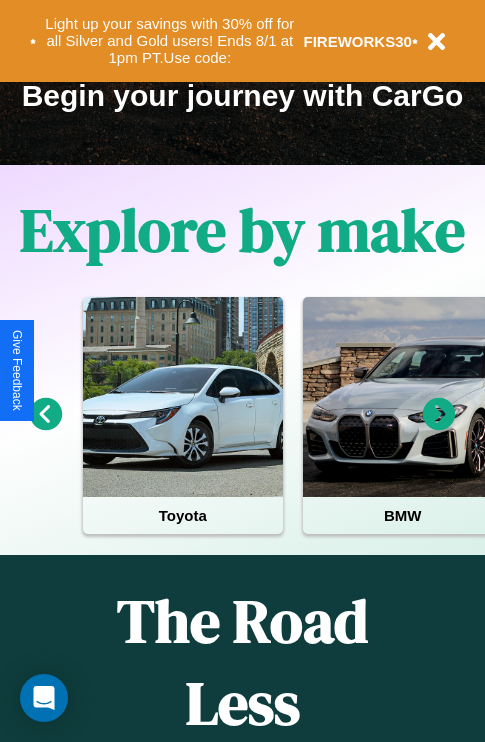 click 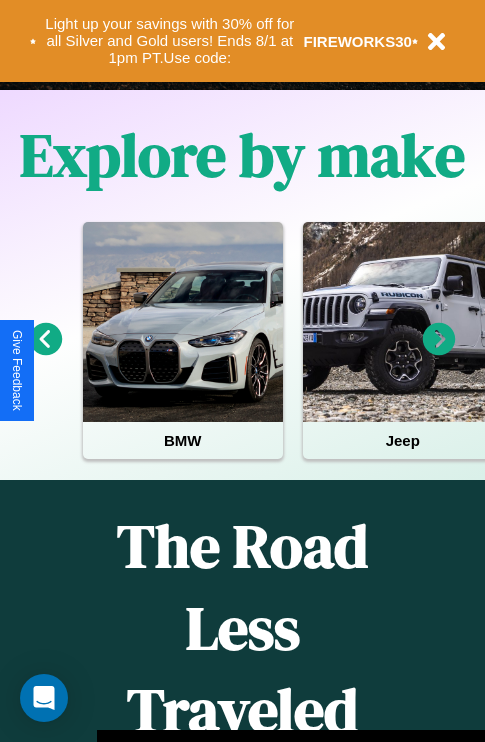 scroll, scrollTop: 817, scrollLeft: 0, axis: vertical 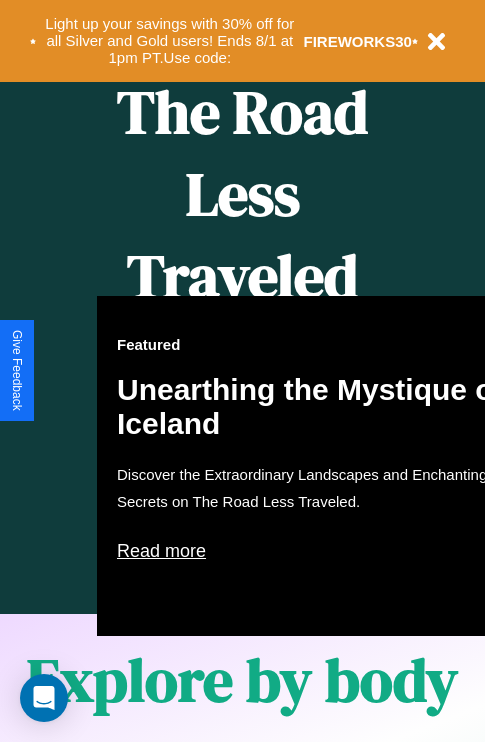 click on "Featured Unearthing the Mystique of Iceland Discover the Extraordinary Landscapes and Enchanting Secrets on The Road Less Traveled. Read more" at bounding box center (317, 466) 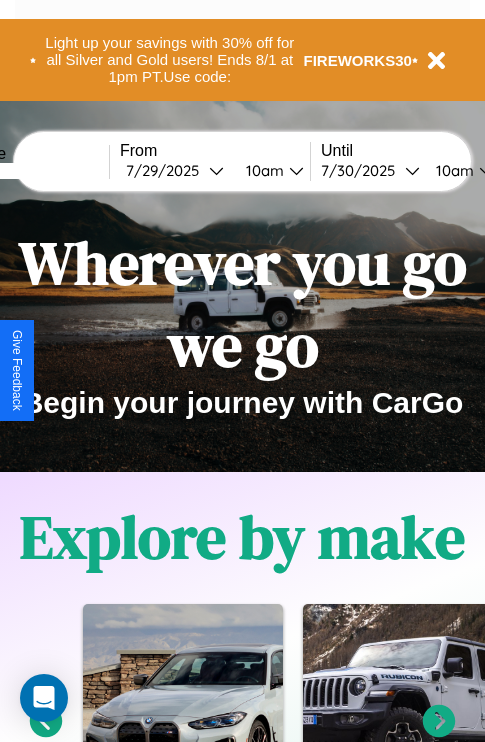 scroll, scrollTop: 0, scrollLeft: 0, axis: both 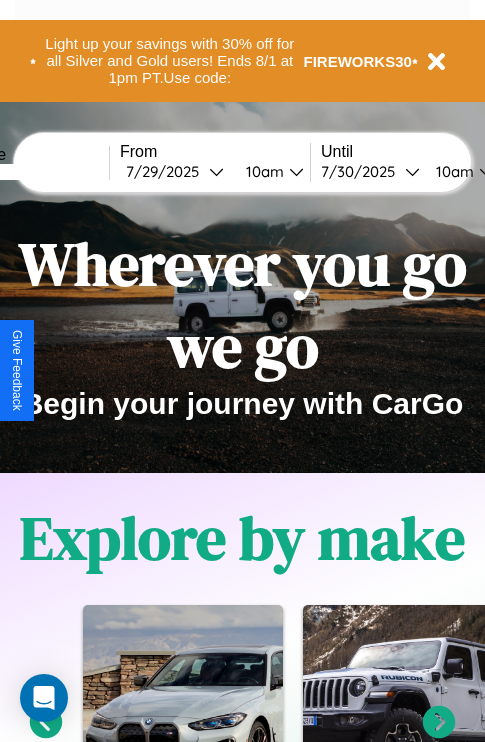 click at bounding box center [34, 172] 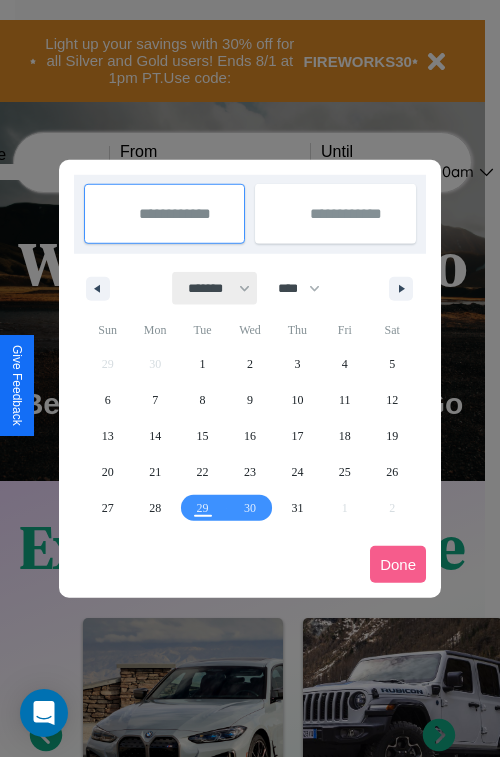 click on "******* ******** ***** ***** *** **** **** ****** ********* ******* ******** ********" at bounding box center (215, 288) 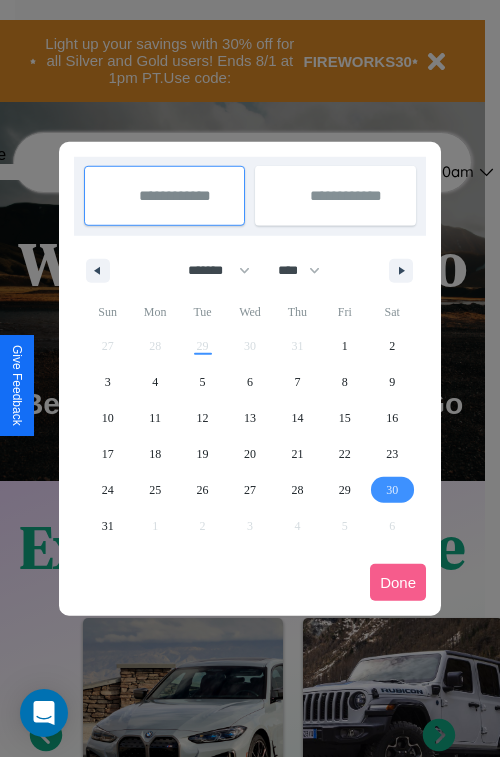 click on "30" at bounding box center [392, 490] 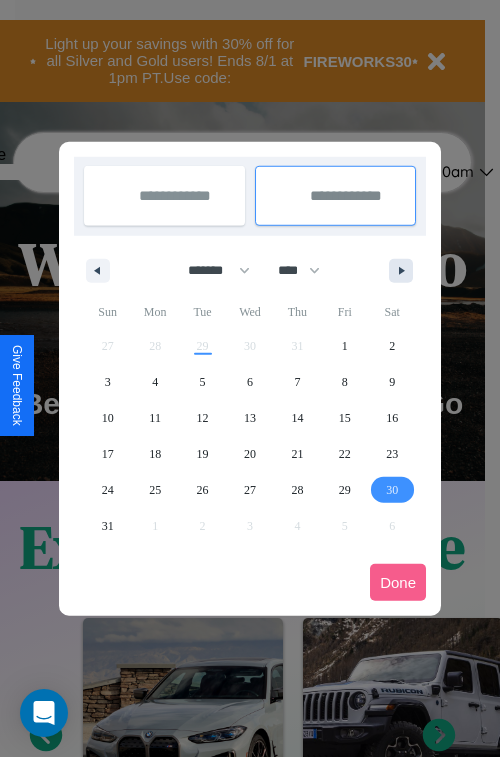 click at bounding box center (405, 271) 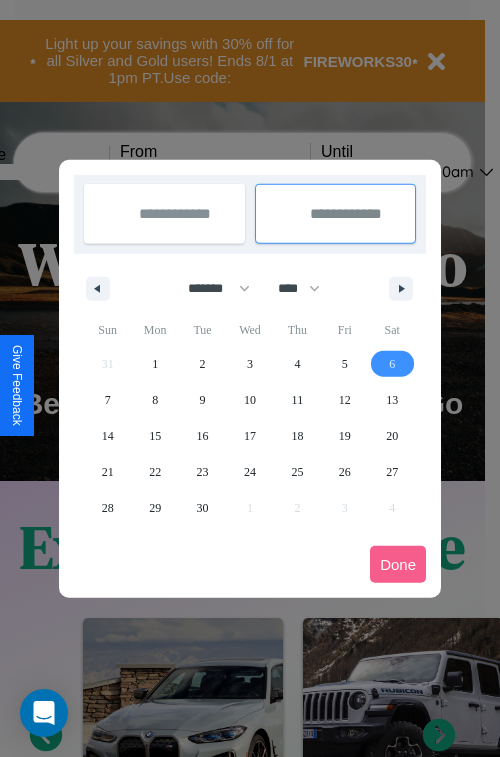 click on "6" at bounding box center [392, 364] 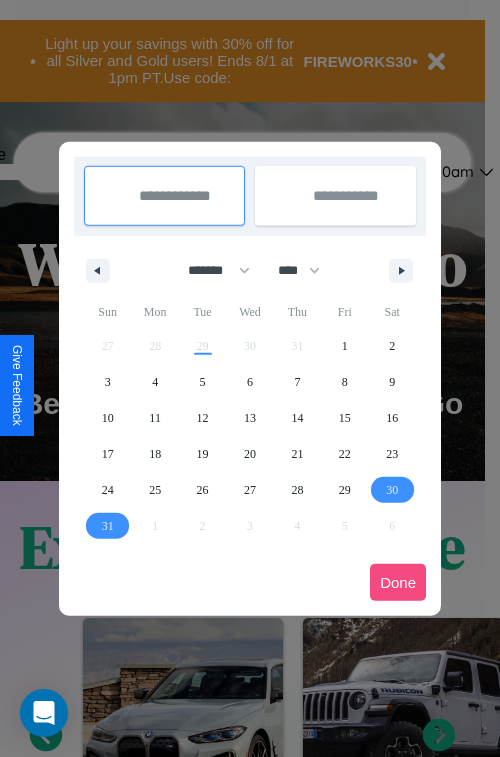 click on "Done" at bounding box center [398, 582] 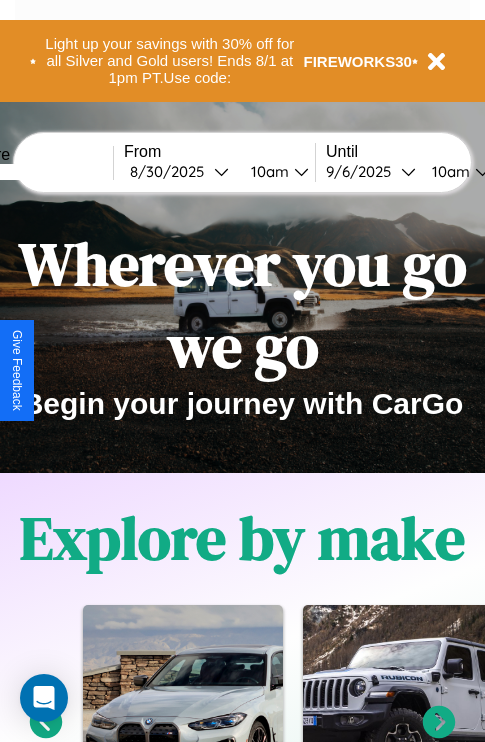 scroll, scrollTop: 0, scrollLeft: 73, axis: horizontal 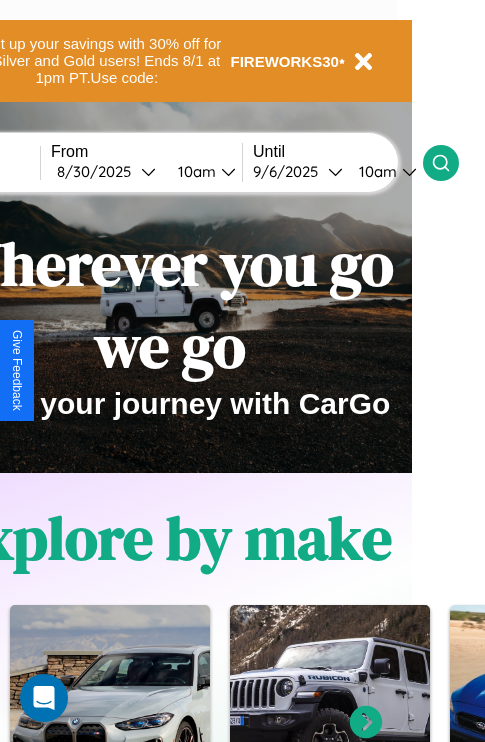 click 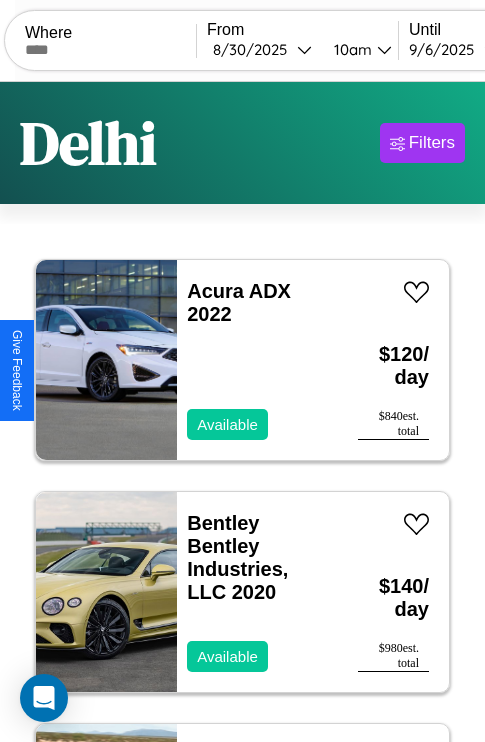 scroll, scrollTop: 95, scrollLeft: 0, axis: vertical 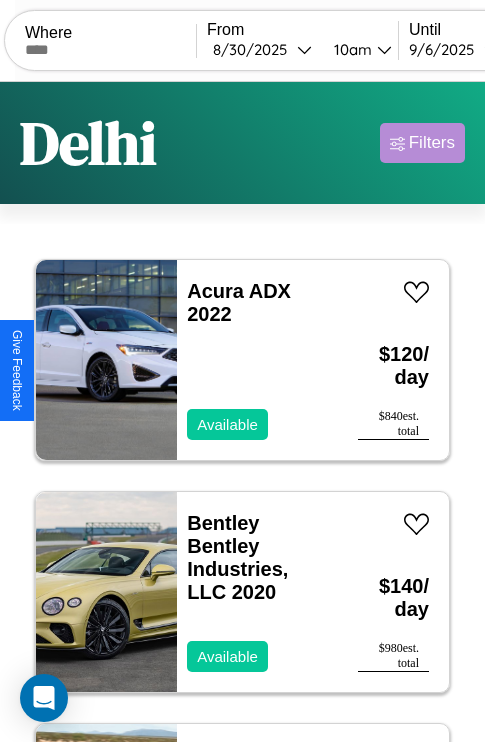 click on "Filters" at bounding box center [432, 143] 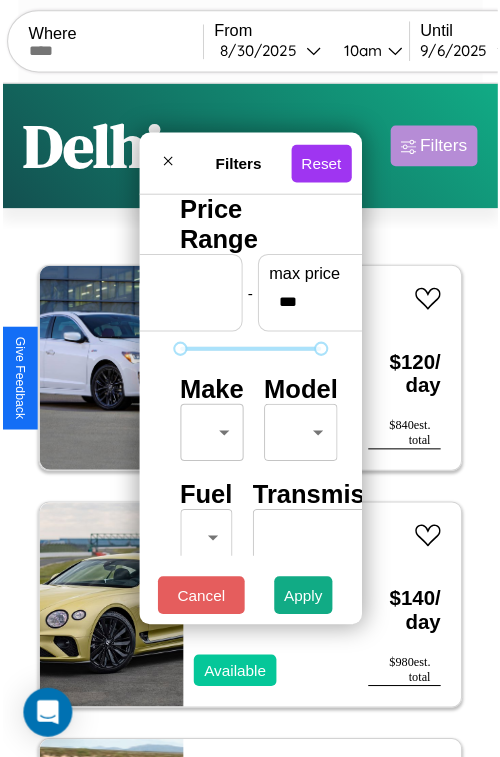 scroll, scrollTop: 59, scrollLeft: 0, axis: vertical 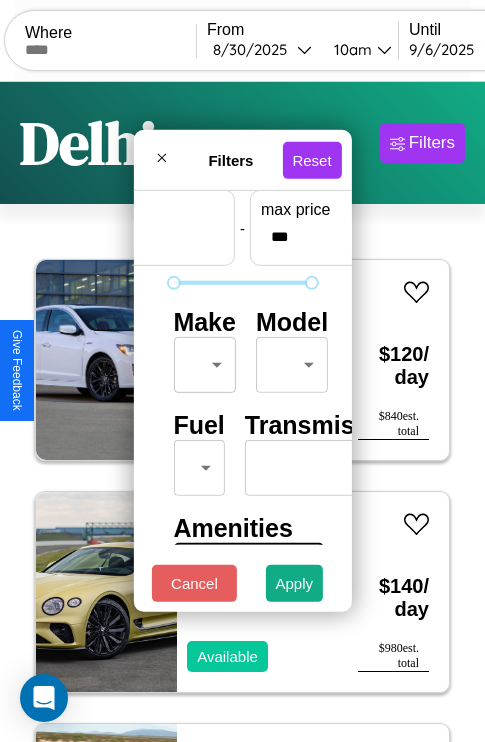 click on "CarGo Where From 8 / 30 / 2025 10am Until 9 / 6 / 2025 10am Become a Host Login Sign Up Delhi Filters 30  cars in this area These cars can be picked up in this city. Acura   ADX   2022 Available $ 120  / day $ 840  est. total Bentley   Bentley Industries, LLC   2020 Available $ 140  / day $ 980  est. total Subaru   BRZ   2020 Available $ 50  / day $ 350  est. total Maserati   Levante   2014 Available $ 130  / day $ 910  est. total Lamborghini   Aventador   2021 Unavailable $ 40  / day $ 280  est. total Mercedes   B-Class   2023 Available $ 70  / day $ 490  est. total Lexus   ES   2018 Unavailable $ 70  / day $ 490  est. total Honda   CM450   2023 Unavailable $ 200  / day $ 1400  est. total Land Rover   Range Rover Evoque   2022 Available $ 150  / day $ 1050  est. total Chevrolet   El Camino   2018 Available $ 50  / day $ 350  est. total Aston Martin   Vanquish   2019 Unavailable $ 80  / day $ 560  est. total Alfa Romeo   Milano   2021 Available $ 140  / day $ 980  est. total Mazda   B-Series   2024 Available" at bounding box center [242, 412] 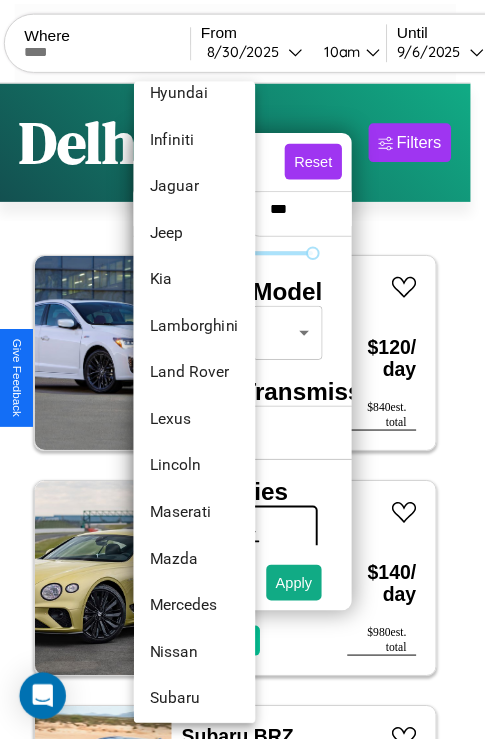 scroll, scrollTop: 902, scrollLeft: 0, axis: vertical 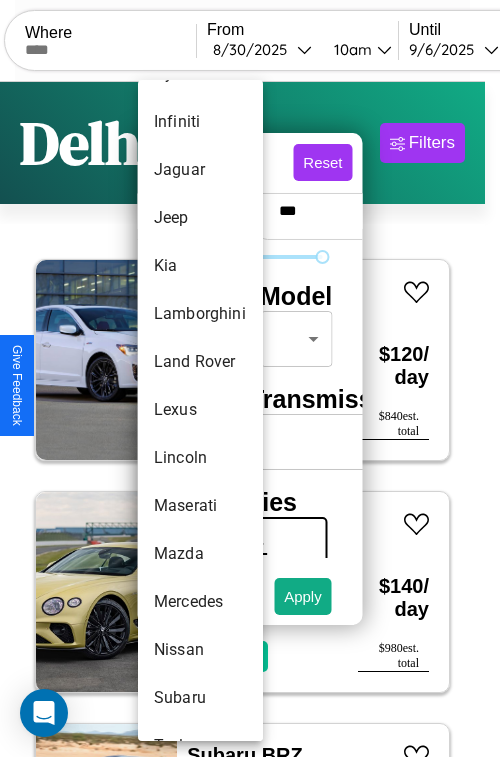 click on "Lexus" at bounding box center (200, 410) 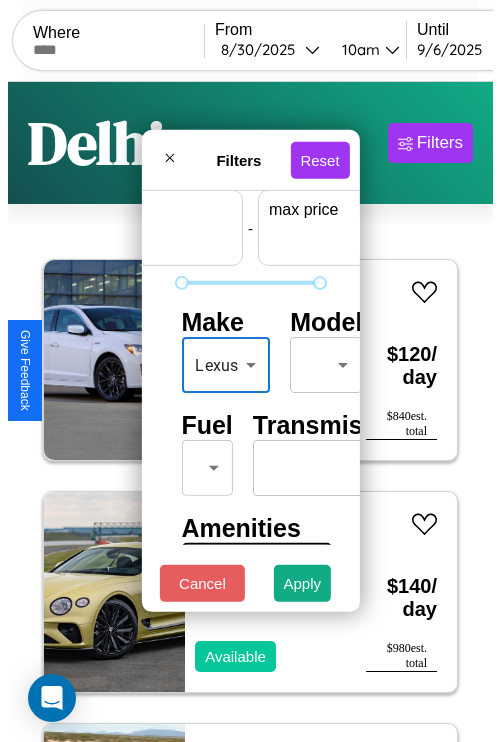 scroll, scrollTop: 59, scrollLeft: 124, axis: both 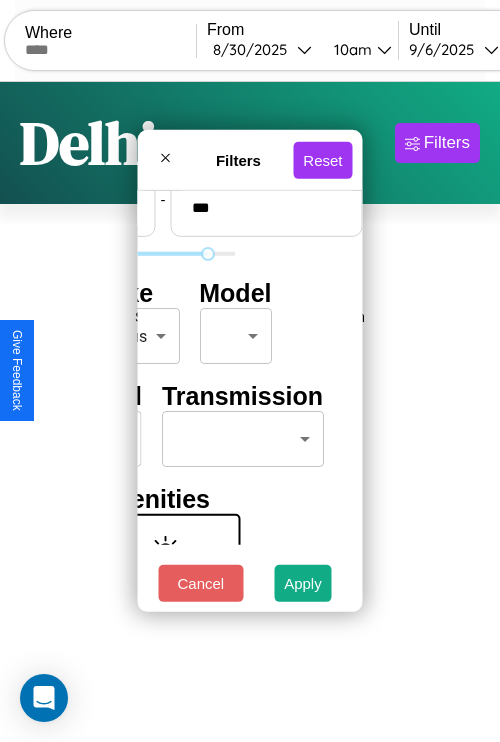 type on "***" 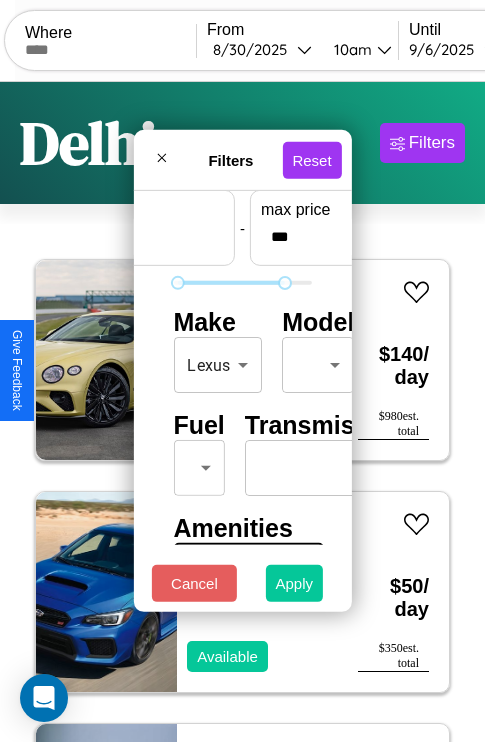 type on "**" 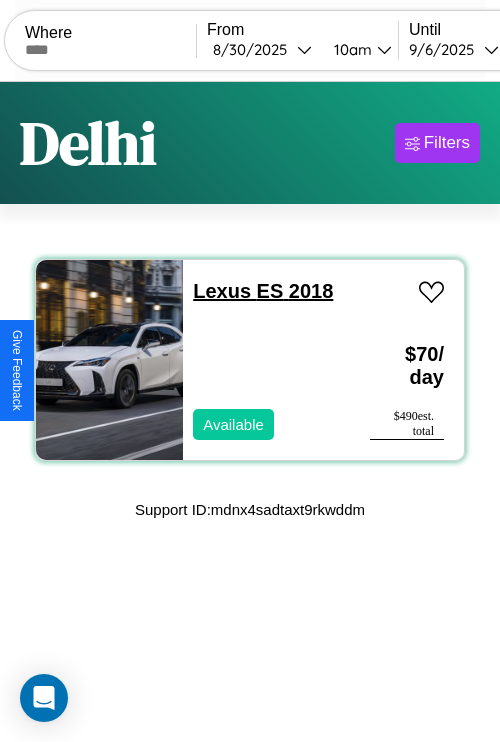 click on "Lexus   ES   2018" at bounding box center (263, 291) 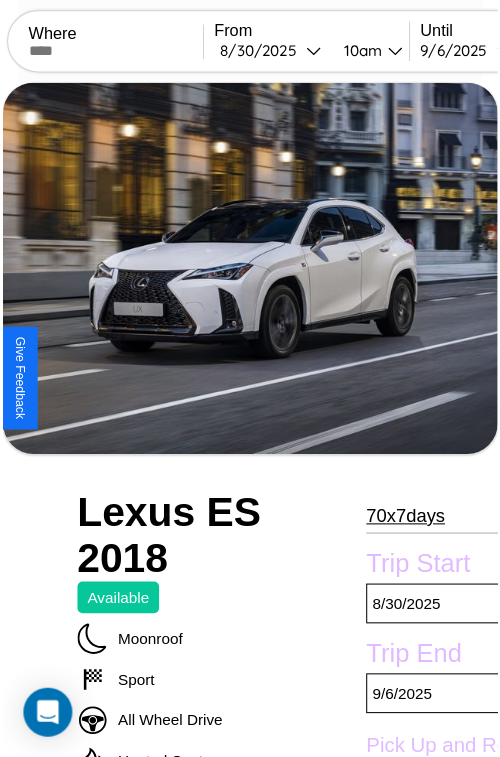 scroll, scrollTop: 221, scrollLeft: 91, axis: both 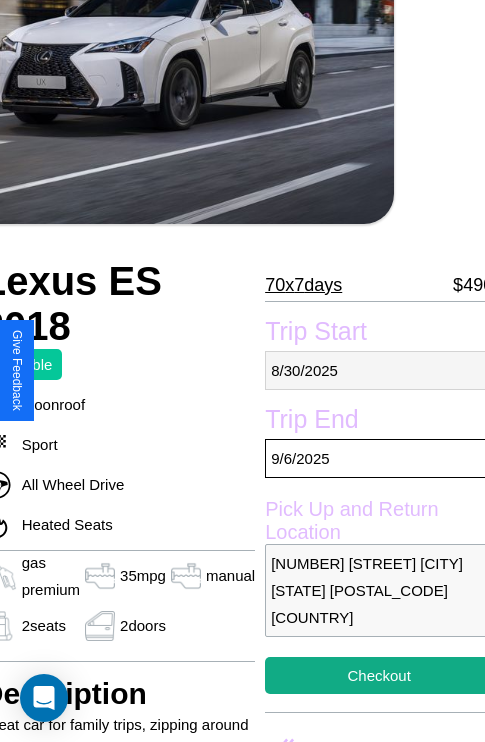 click on "[MONTH] / [DAY] / [YEAR]" at bounding box center [379, 370] 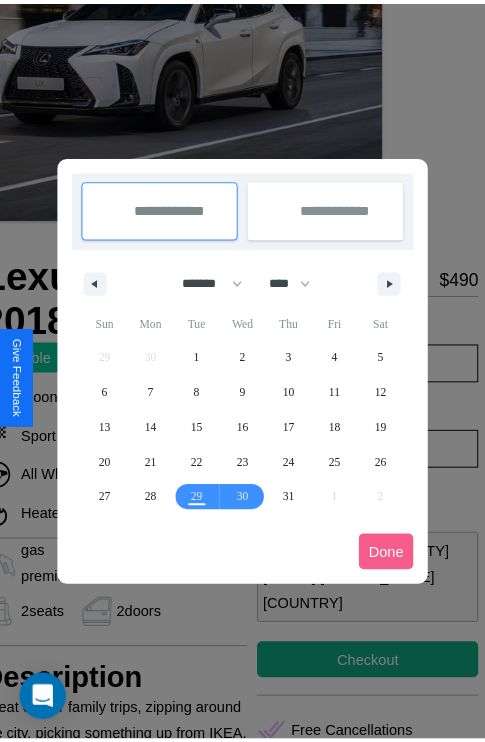 scroll, scrollTop: 0, scrollLeft: 91, axis: horizontal 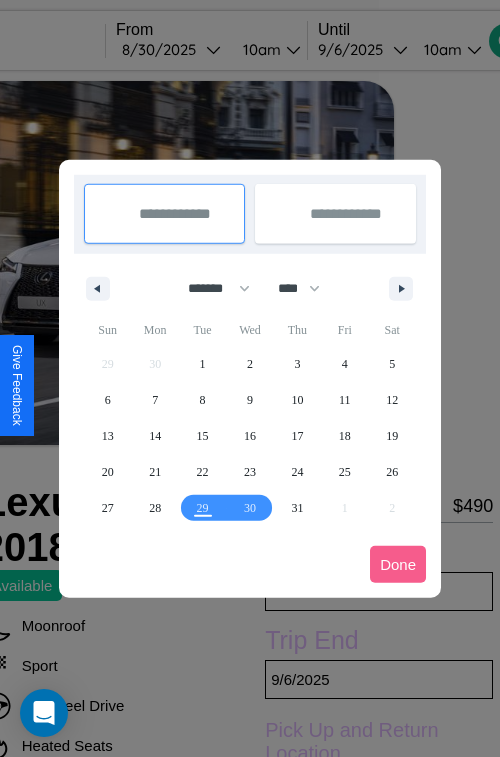 click at bounding box center (250, 378) 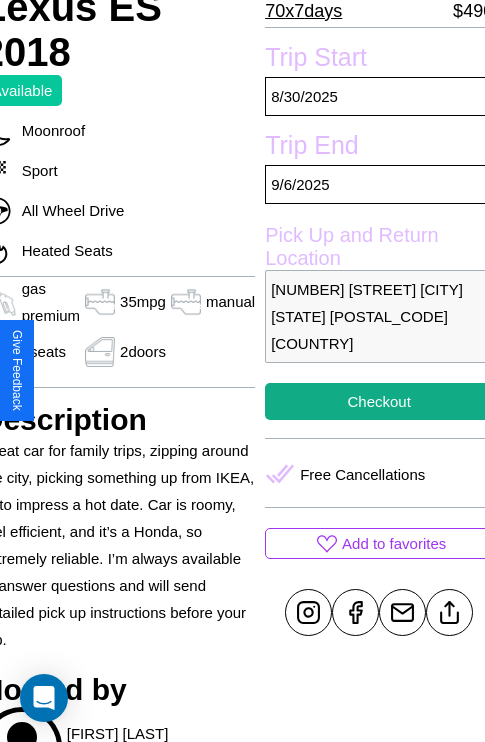 scroll, scrollTop: 499, scrollLeft: 91, axis: both 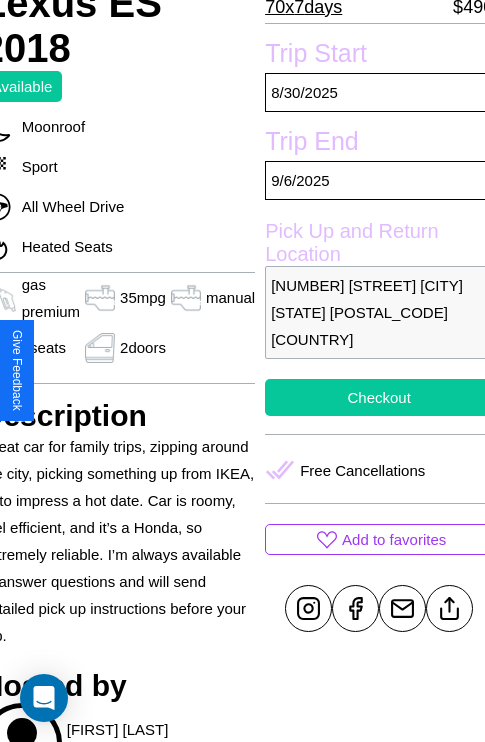 click on "Checkout" at bounding box center (379, 397) 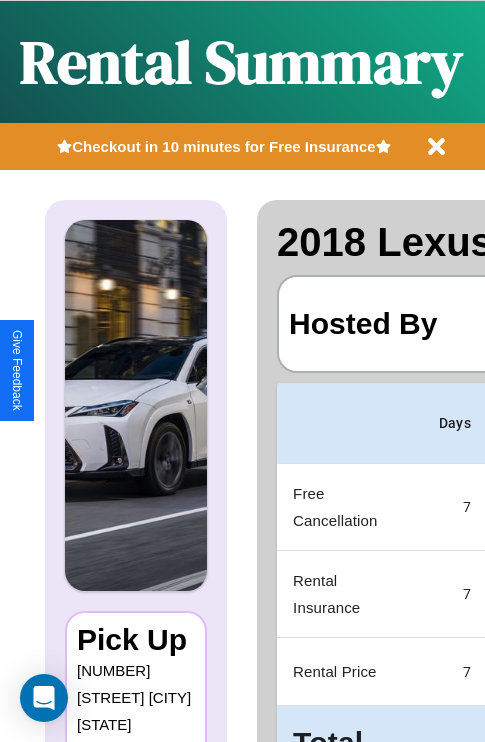 scroll, scrollTop: 0, scrollLeft: 378, axis: horizontal 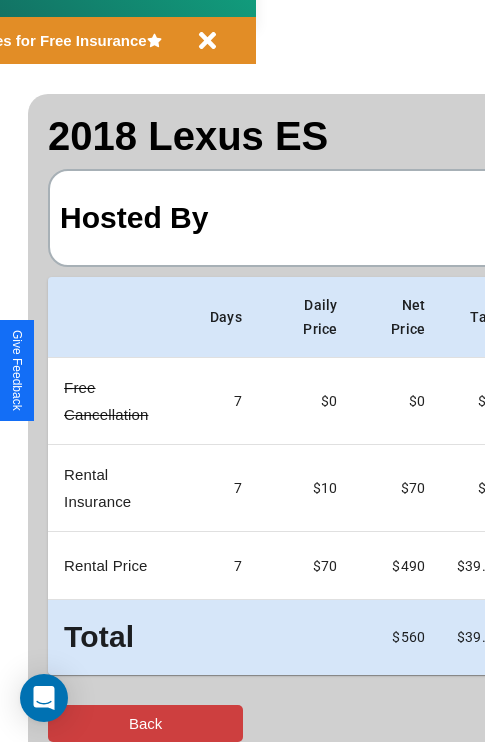 click on "Back" at bounding box center (145, 723) 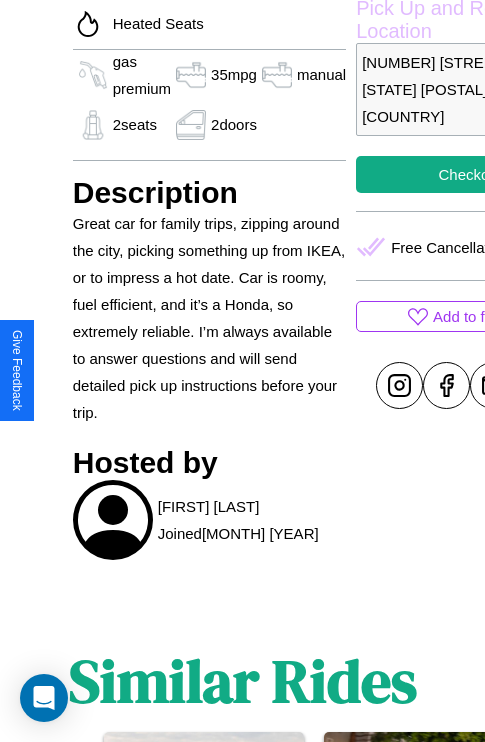 scroll, scrollTop: 1016, scrollLeft: 0, axis: vertical 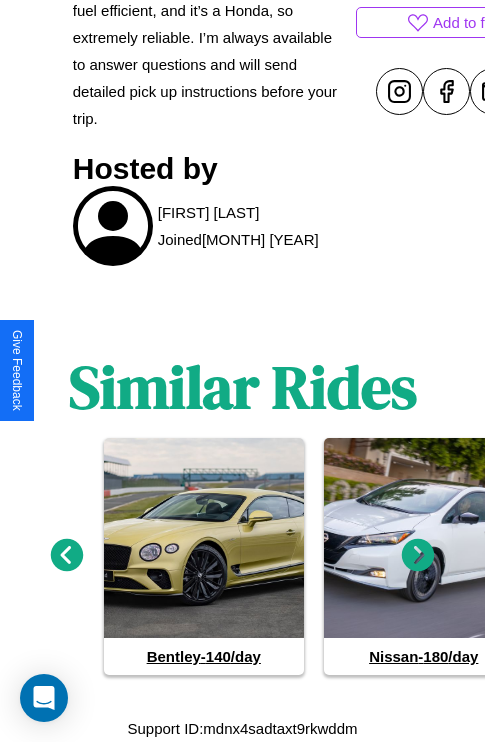 click 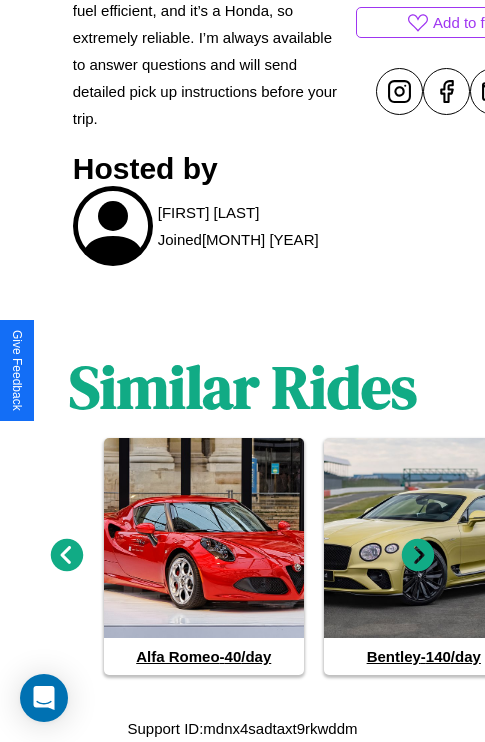 click 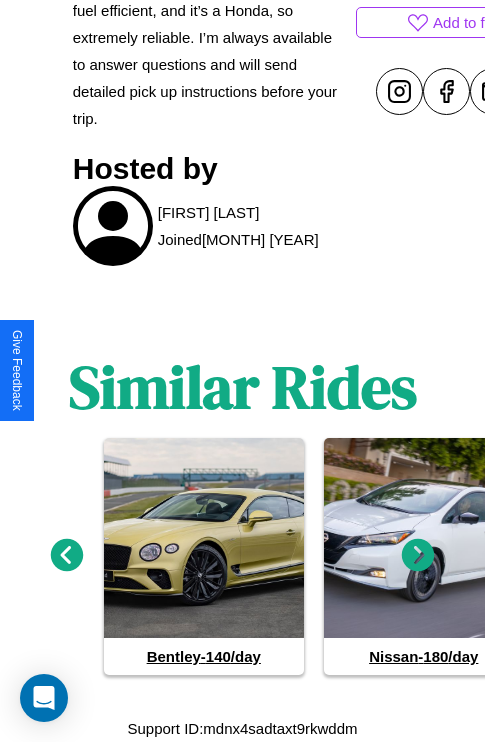 click 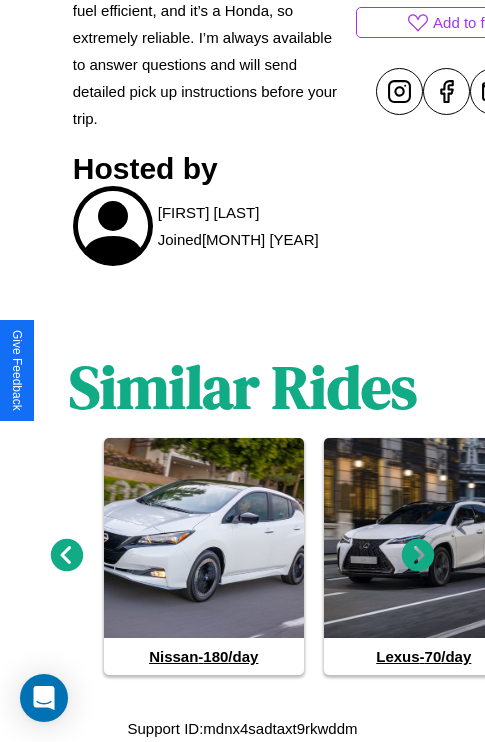 click 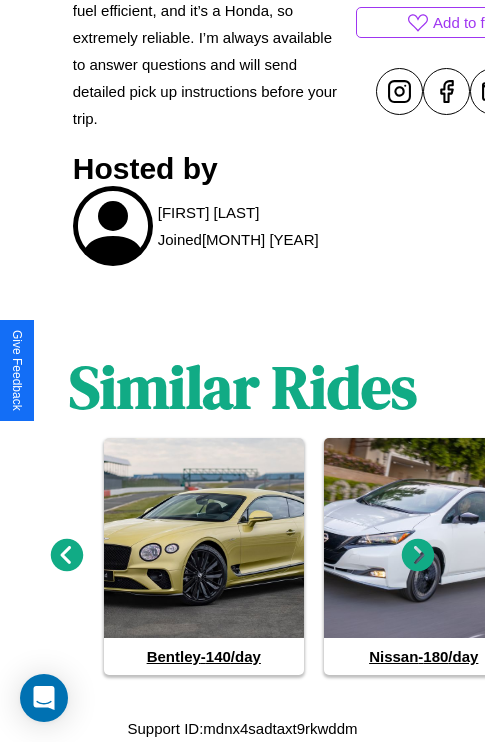 click 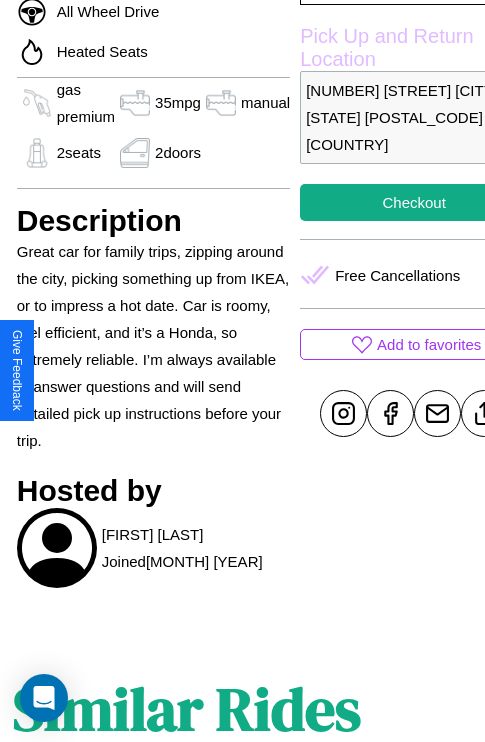 scroll, scrollTop: 499, scrollLeft: 91, axis: both 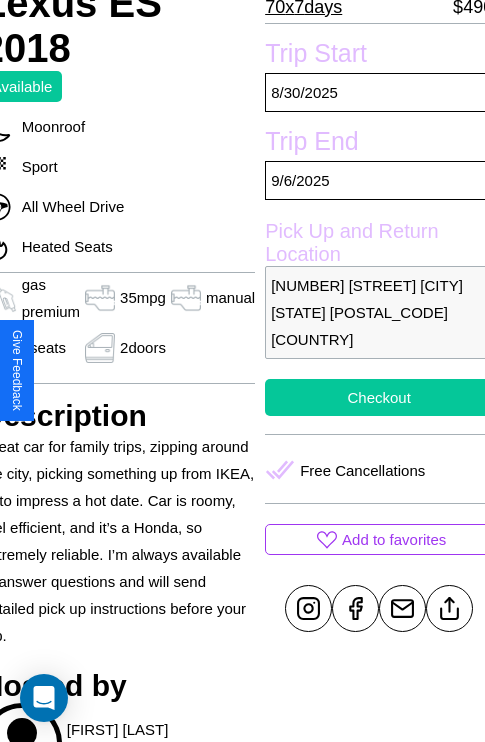 click on "Checkout" at bounding box center [379, 397] 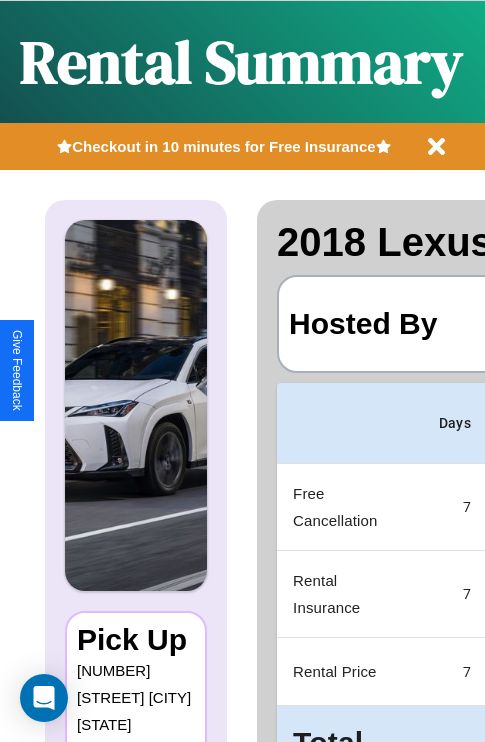 scroll, scrollTop: 0, scrollLeft: 378, axis: horizontal 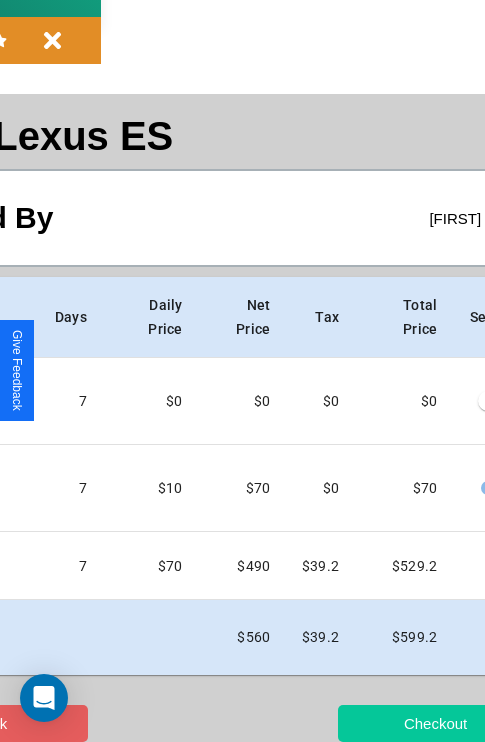 click on "Checkout" at bounding box center (435, 723) 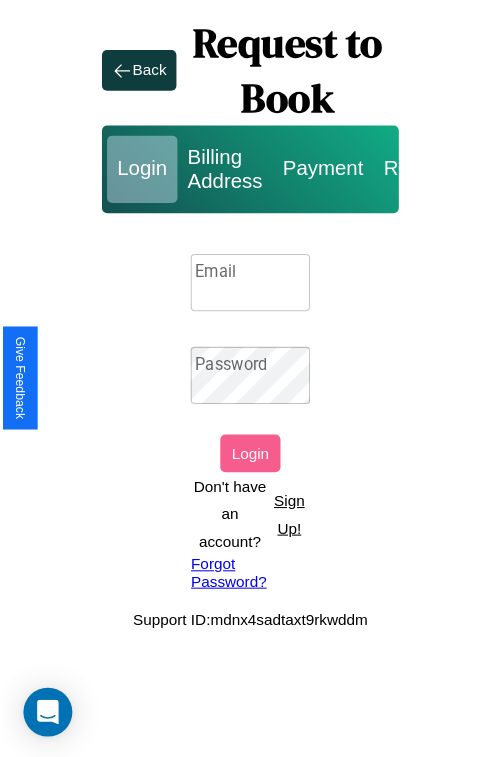 scroll, scrollTop: 0, scrollLeft: 0, axis: both 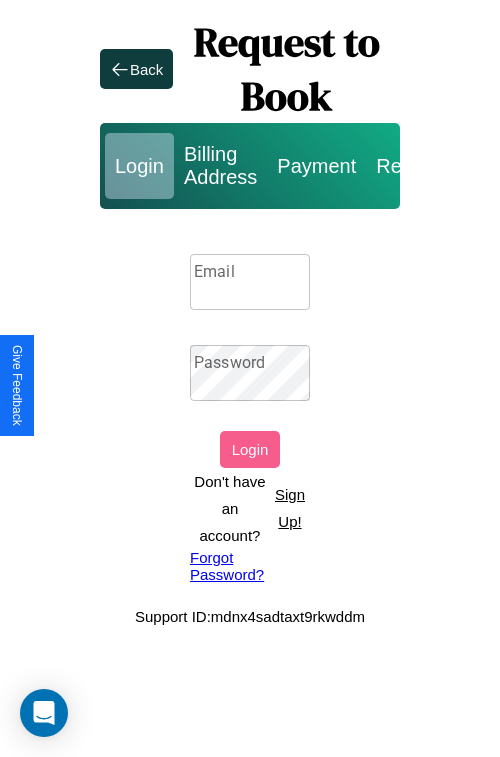 click on "Sign Up!" at bounding box center (290, 508) 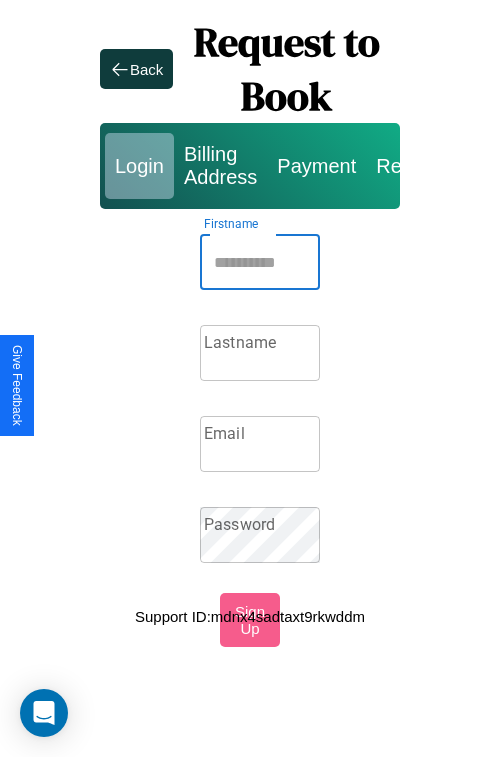 click on "Firstname" at bounding box center (260, 262) 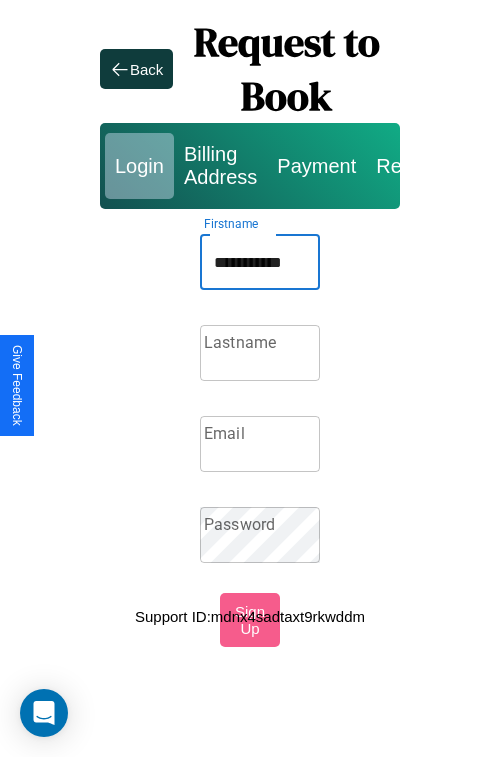 type on "**********" 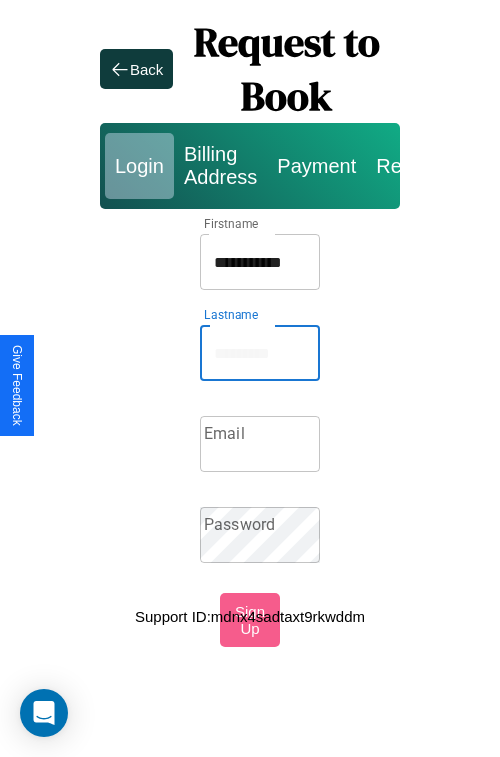 click on "Lastname" at bounding box center [260, 353] 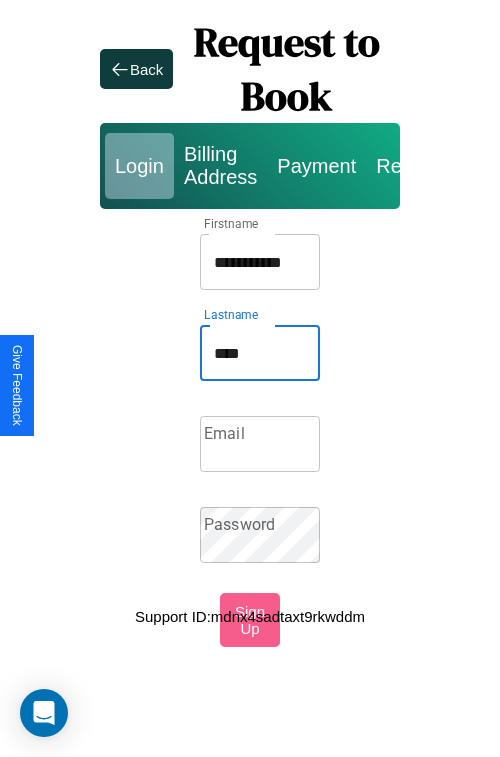 type on "****" 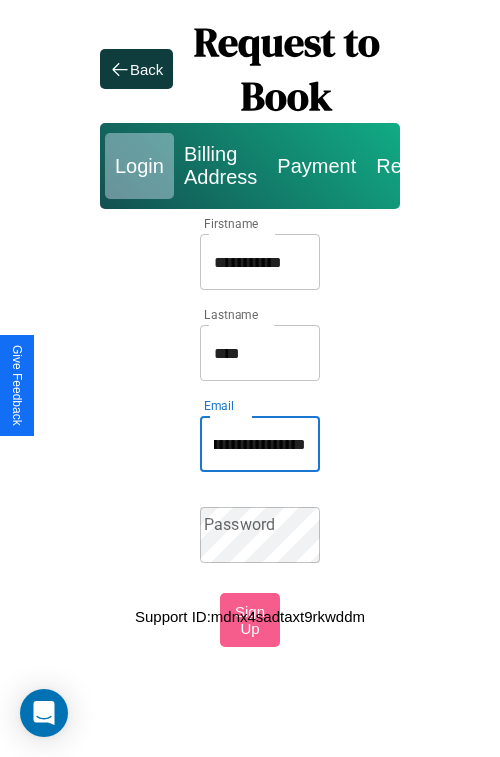 scroll, scrollTop: 0, scrollLeft: 130, axis: horizontal 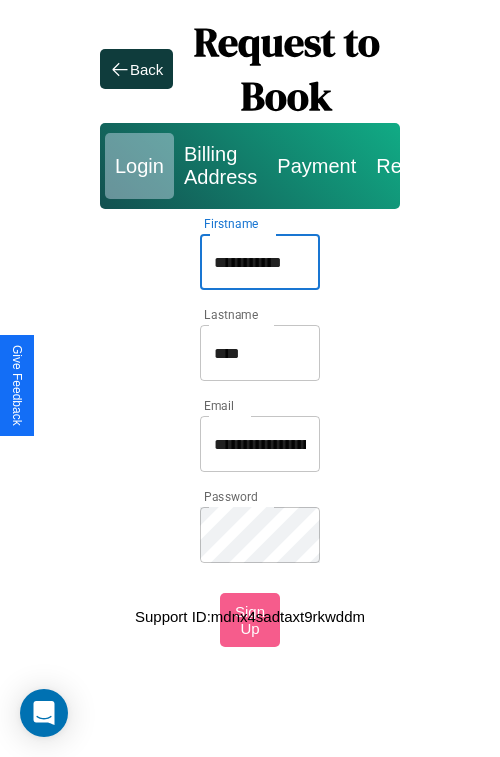 click on "**********" at bounding box center (260, 262) 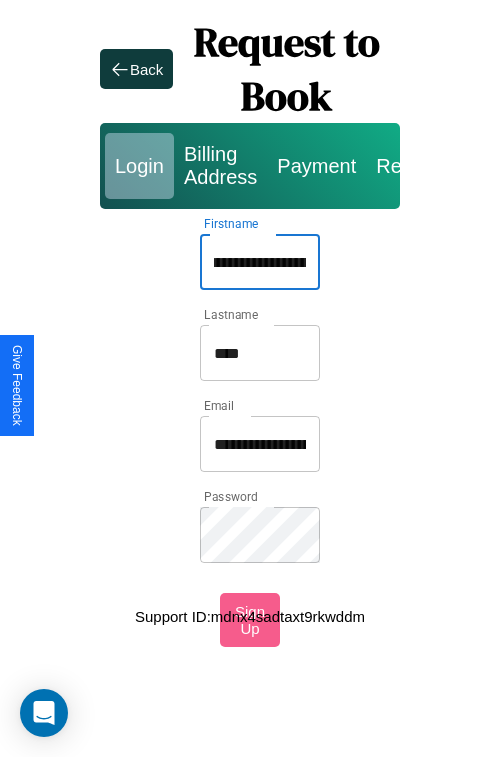 scroll, scrollTop: 0, scrollLeft: 38, axis: horizontal 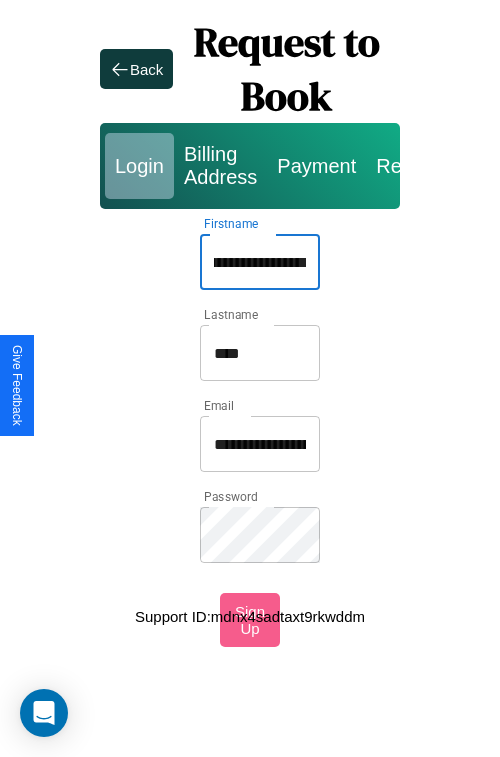 type on "**********" 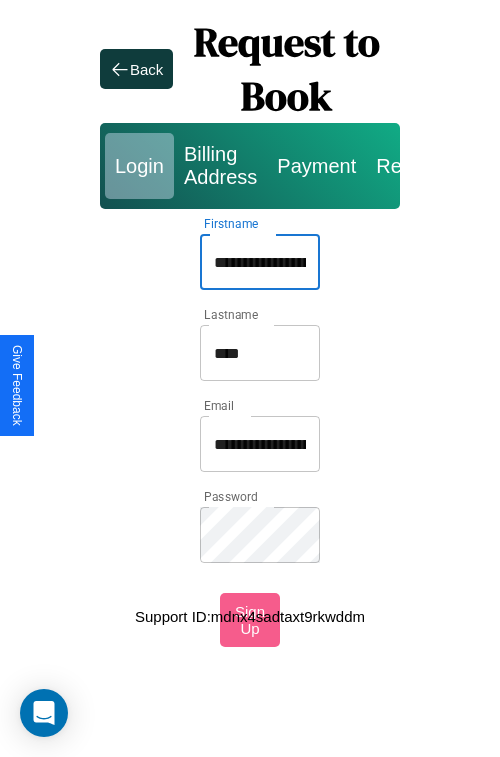 click on "**********" at bounding box center [260, 444] 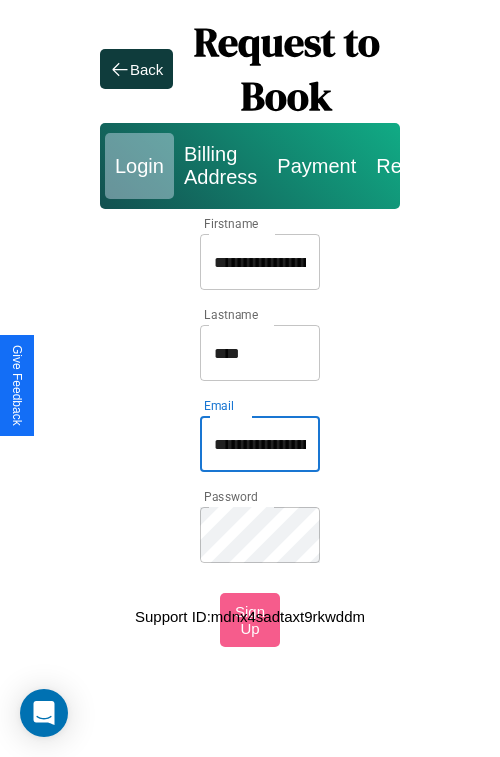 type on "**********" 